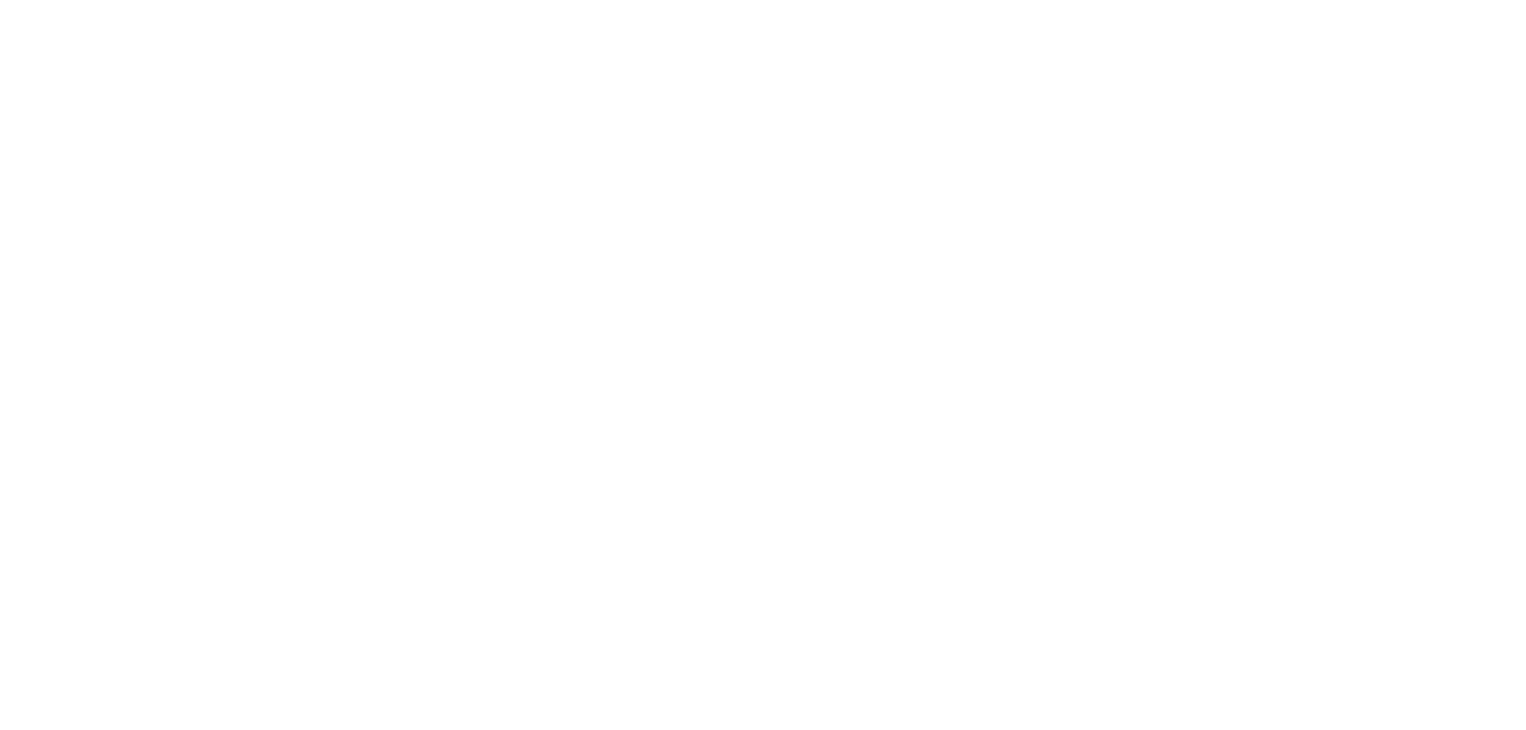scroll, scrollTop: 0, scrollLeft: 0, axis: both 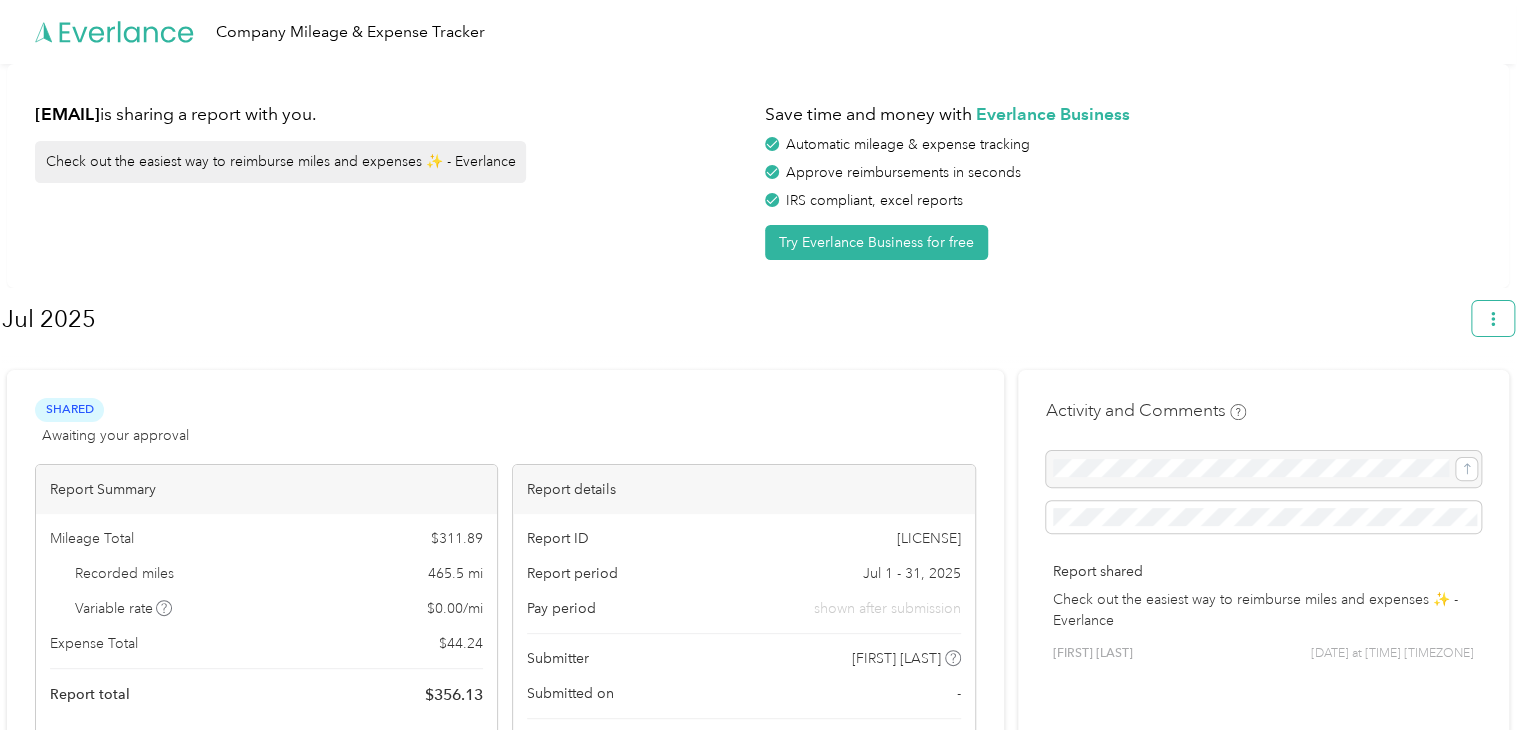 click at bounding box center [1493, 318] 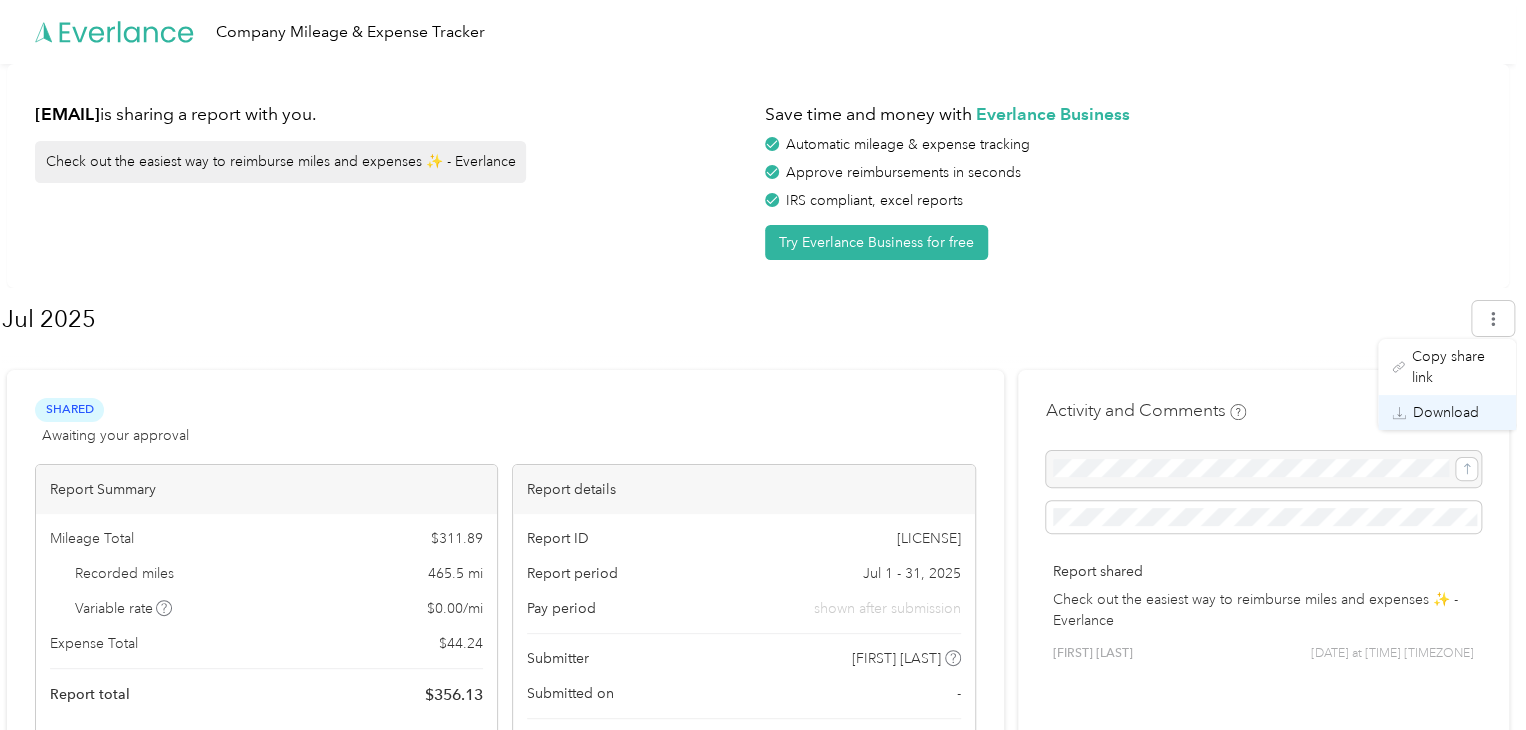 click on "Download" at bounding box center (1446, 412) 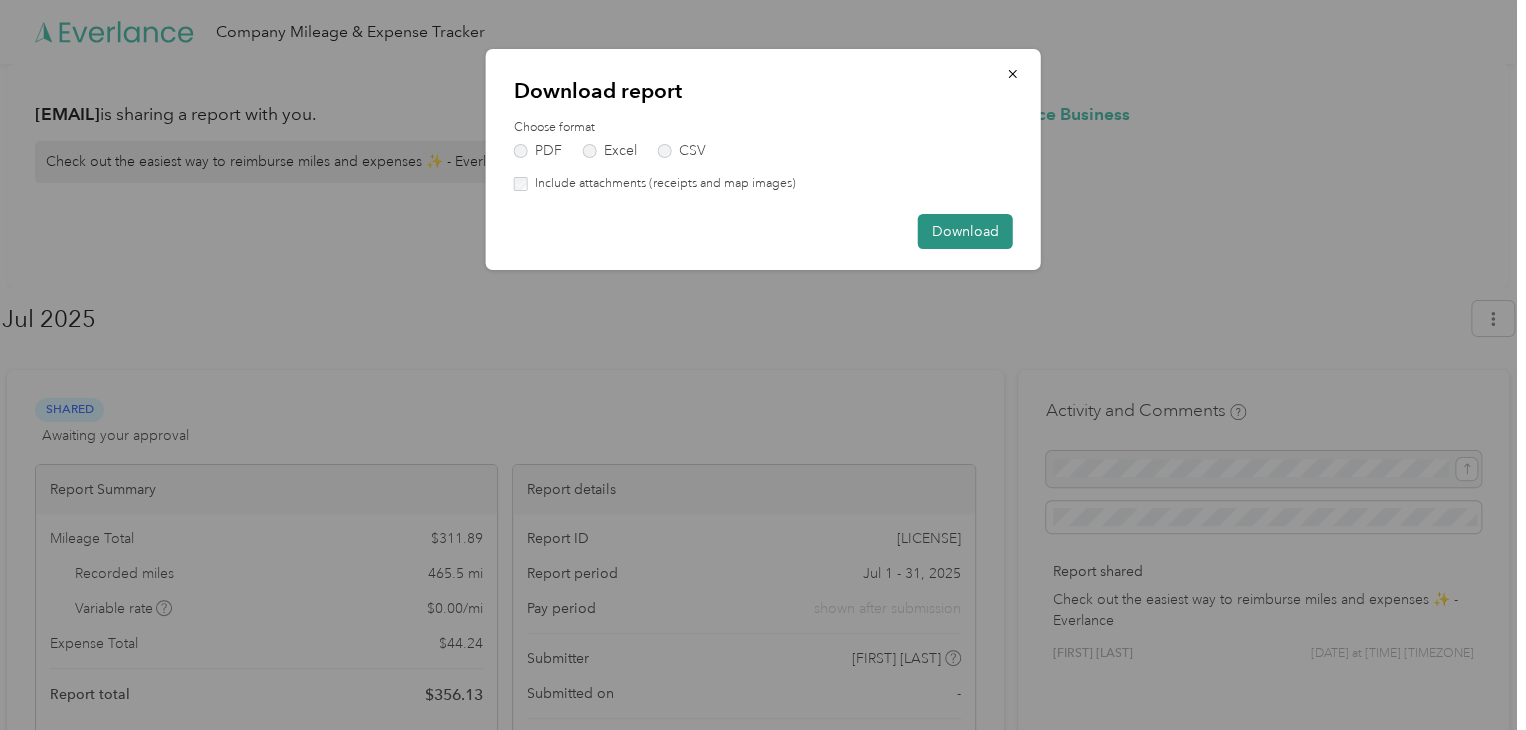 click on "Download" at bounding box center [965, 231] 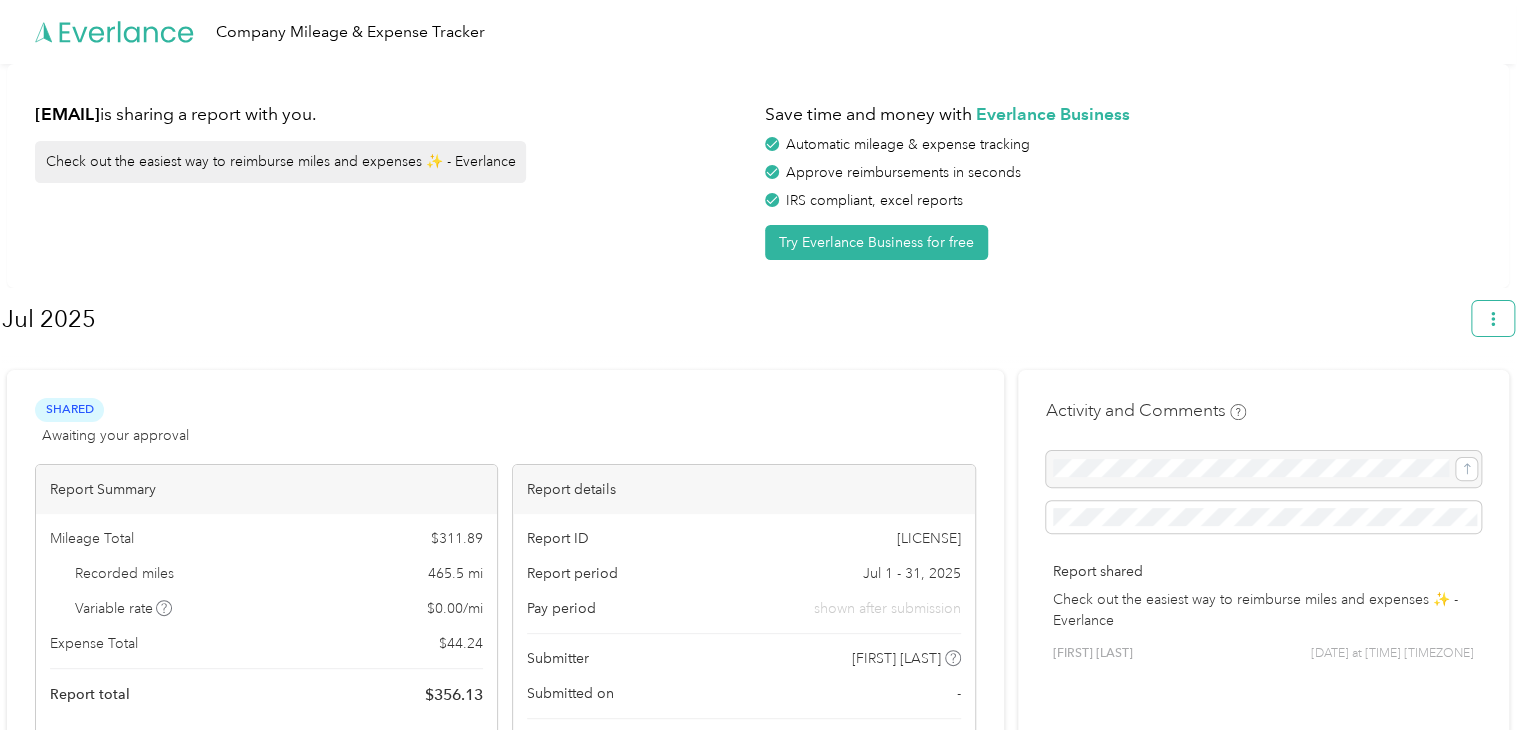 click 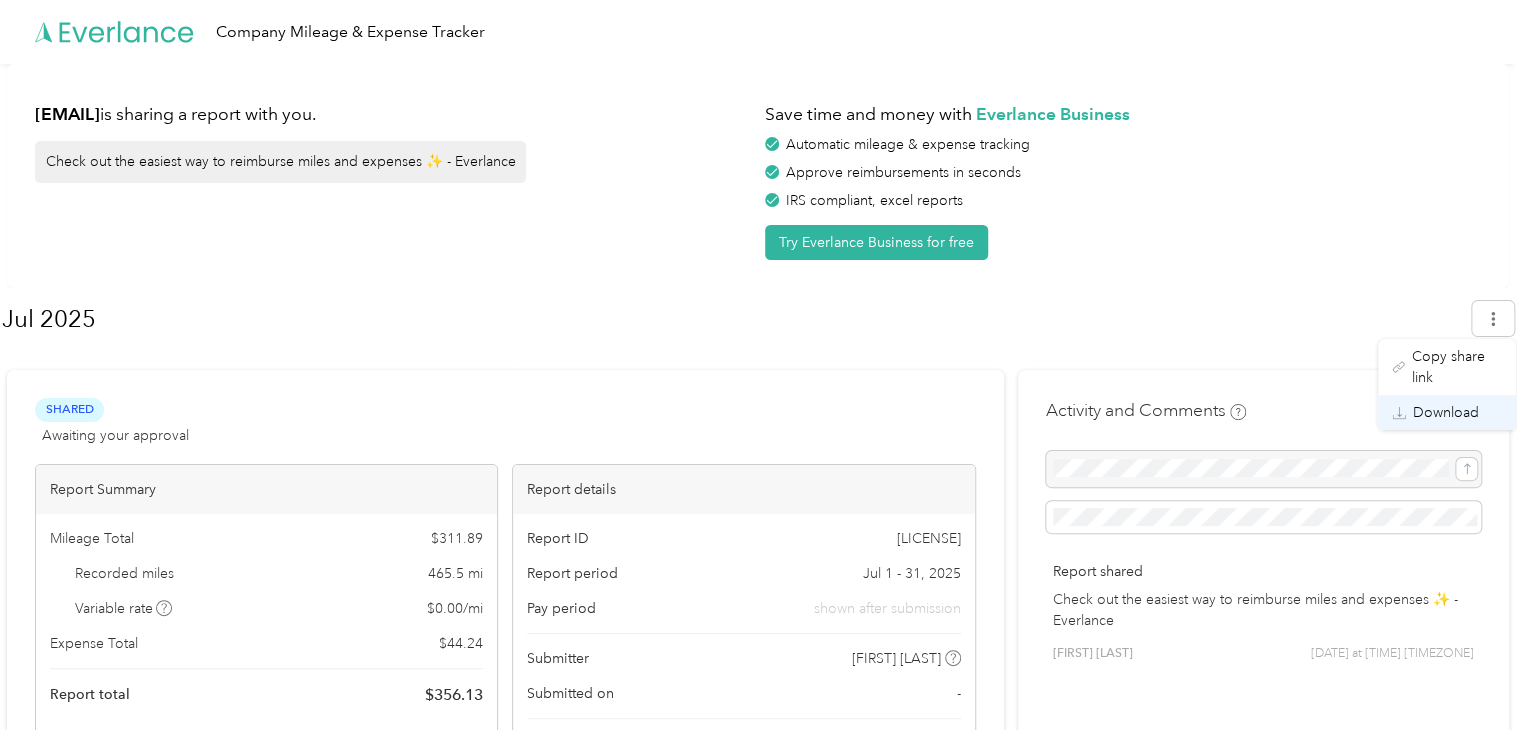 click on "Download" at bounding box center [1447, 412] 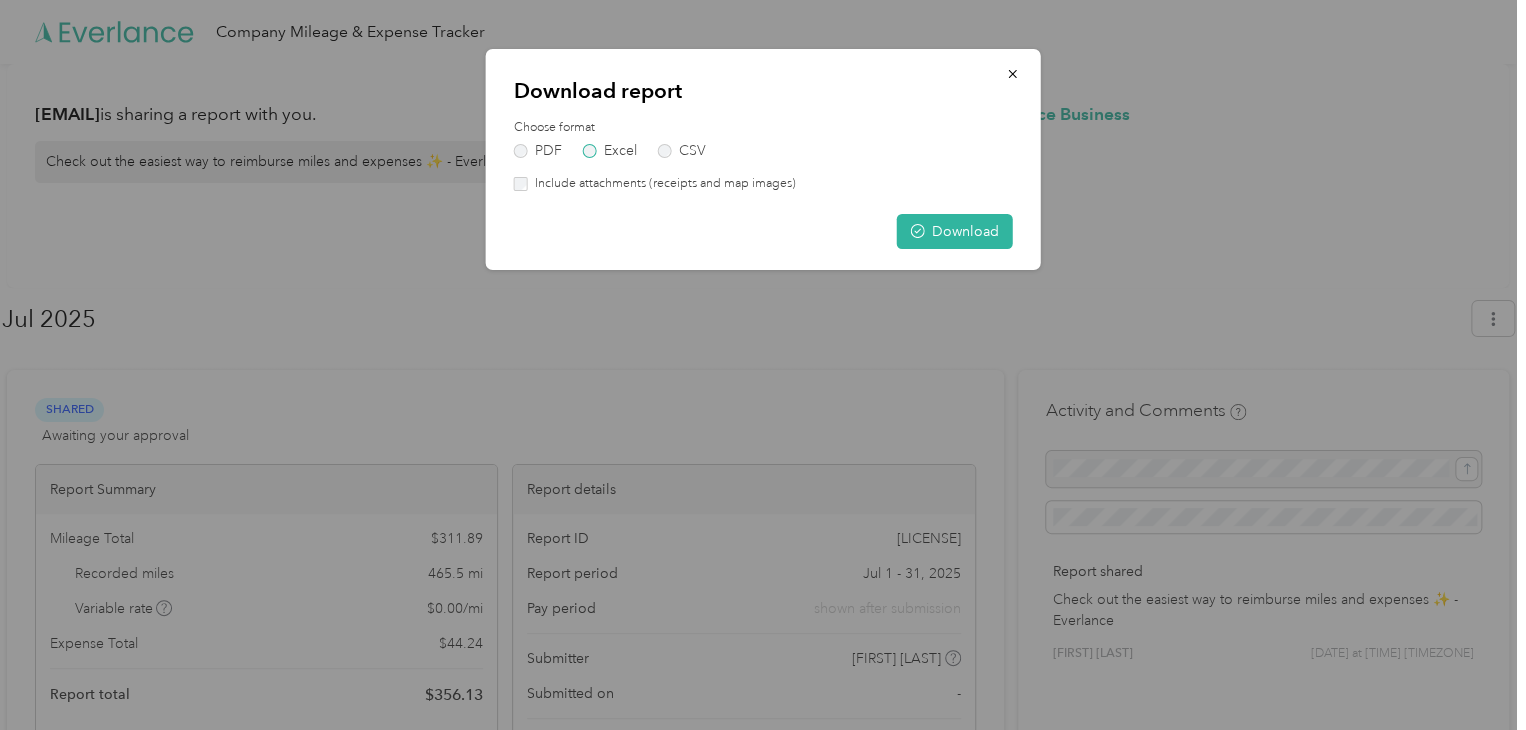 click on "Excel" at bounding box center (610, 151) 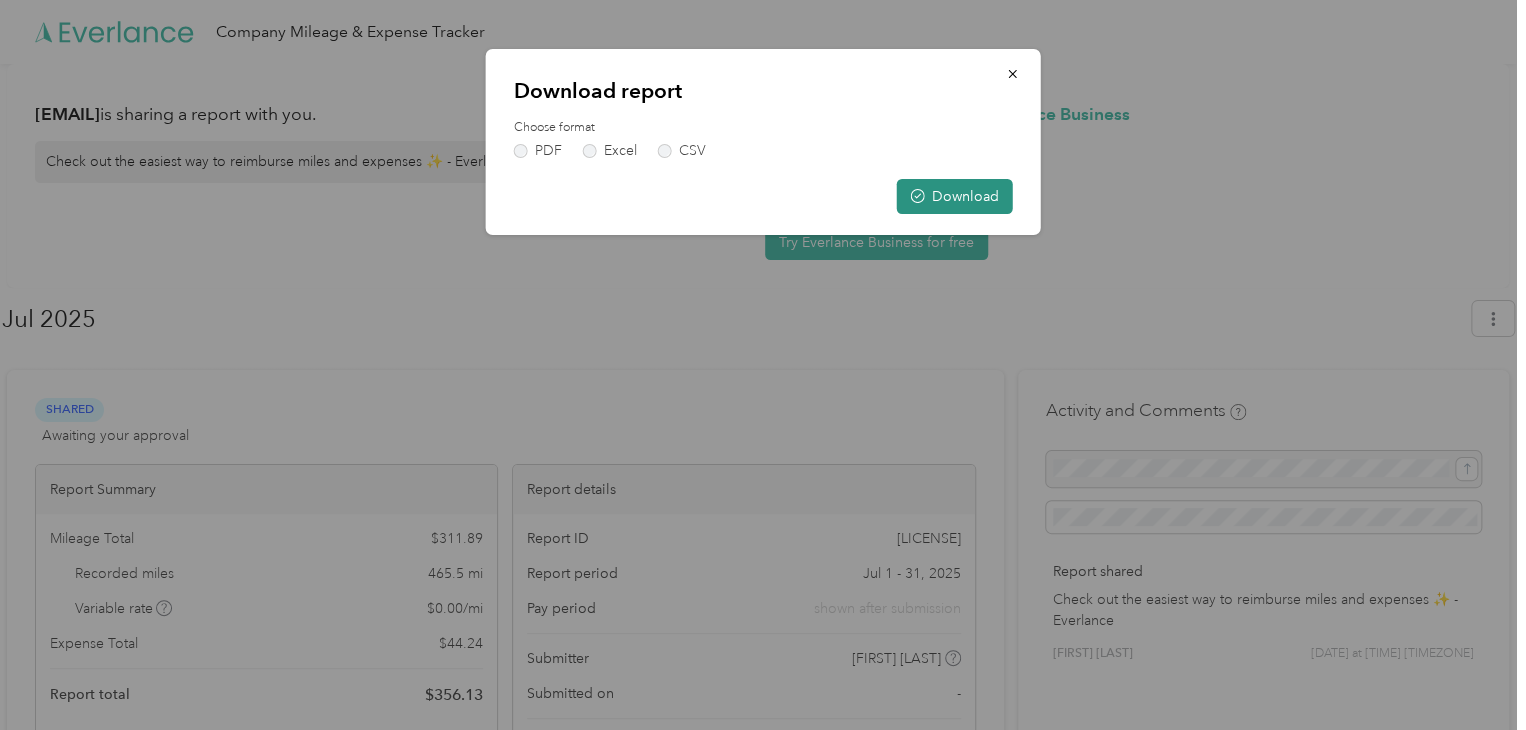 click on "Download" at bounding box center (955, 196) 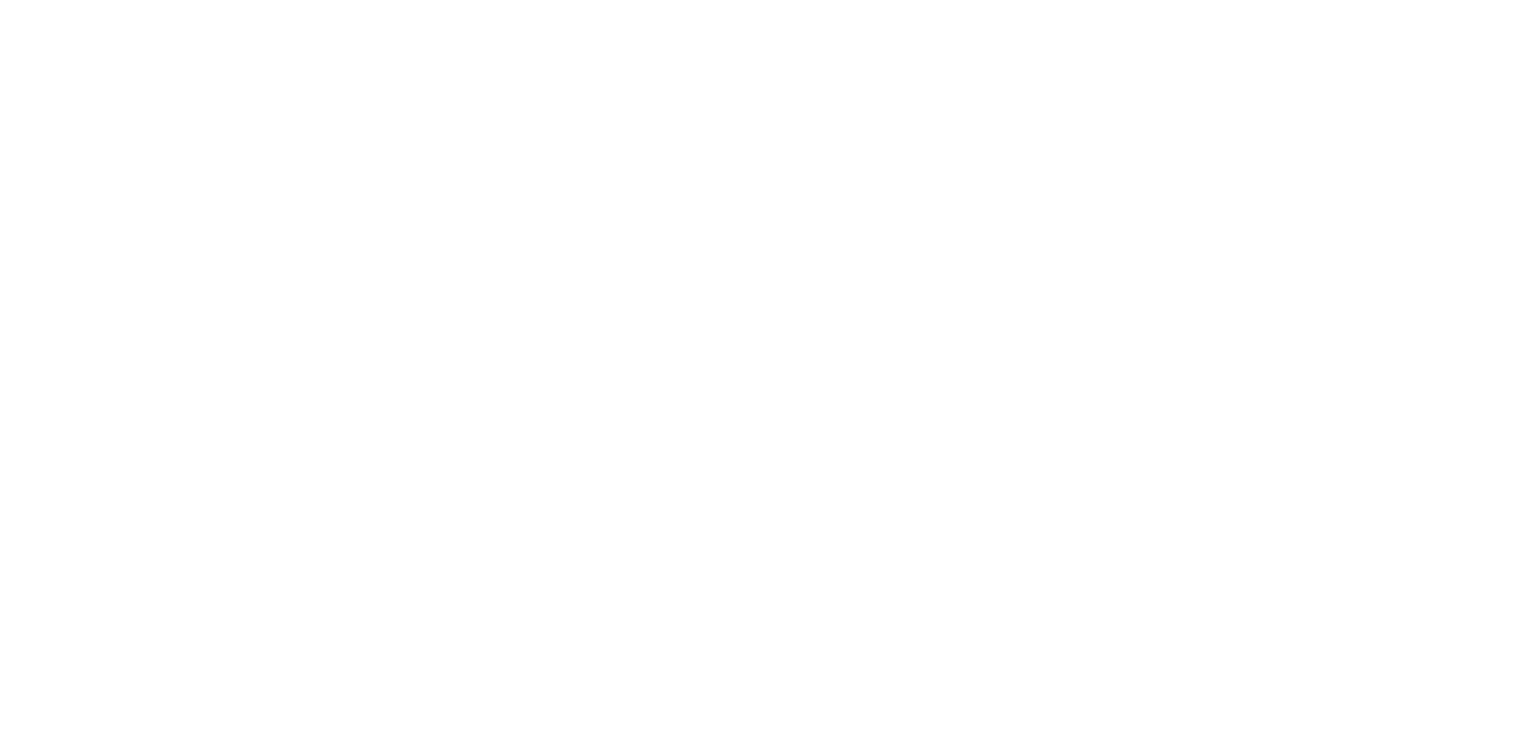 scroll, scrollTop: 0, scrollLeft: 0, axis: both 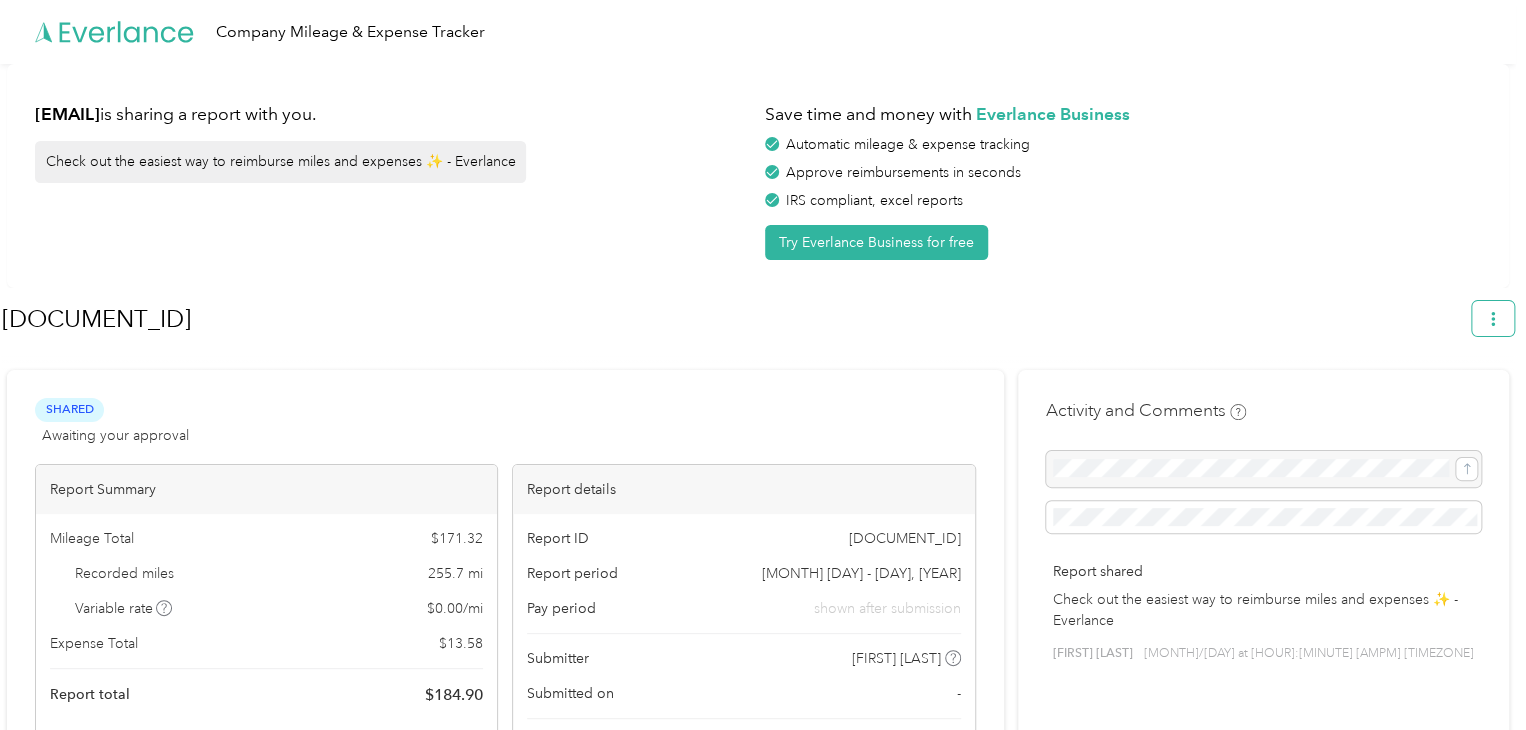 click at bounding box center [1493, 318] 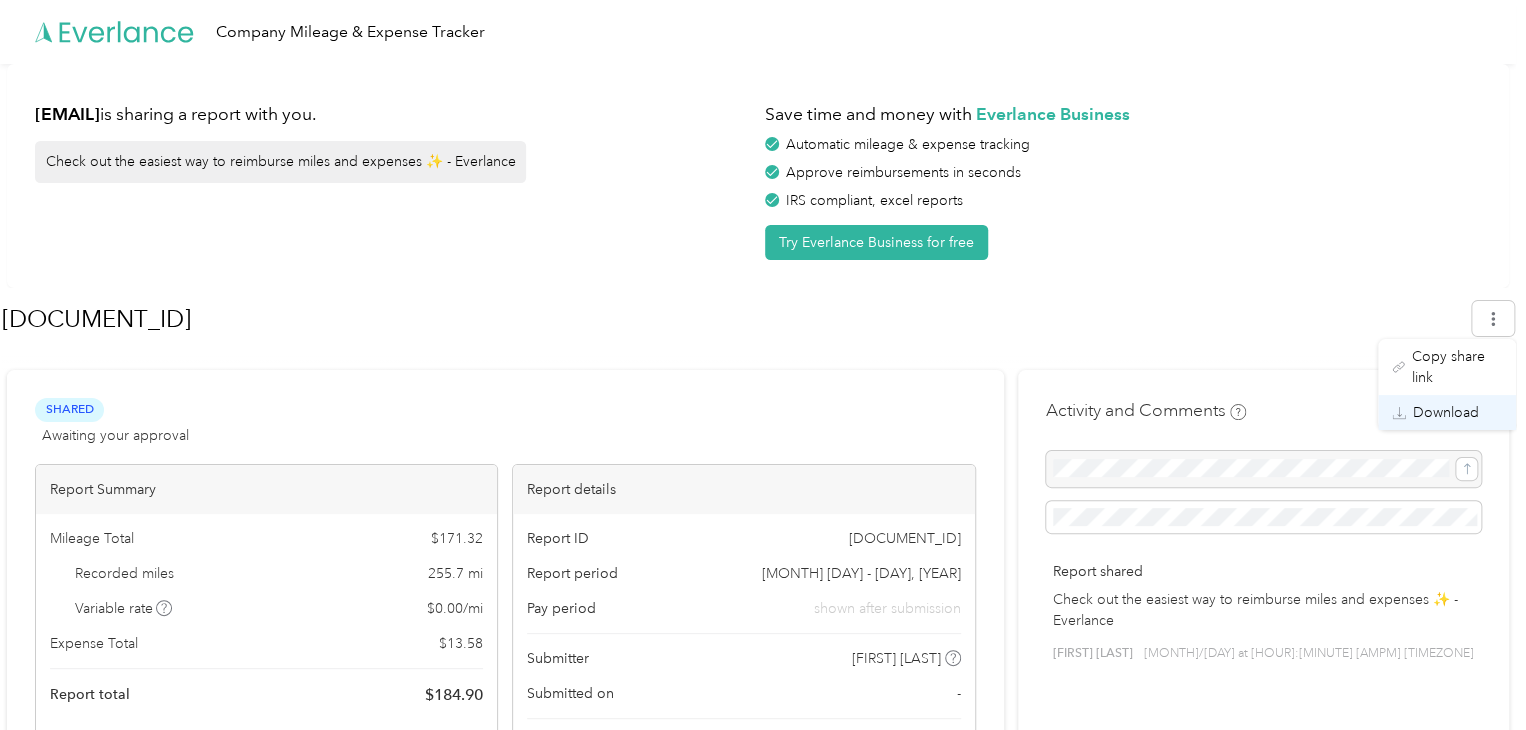 click on "Download" at bounding box center (1446, 412) 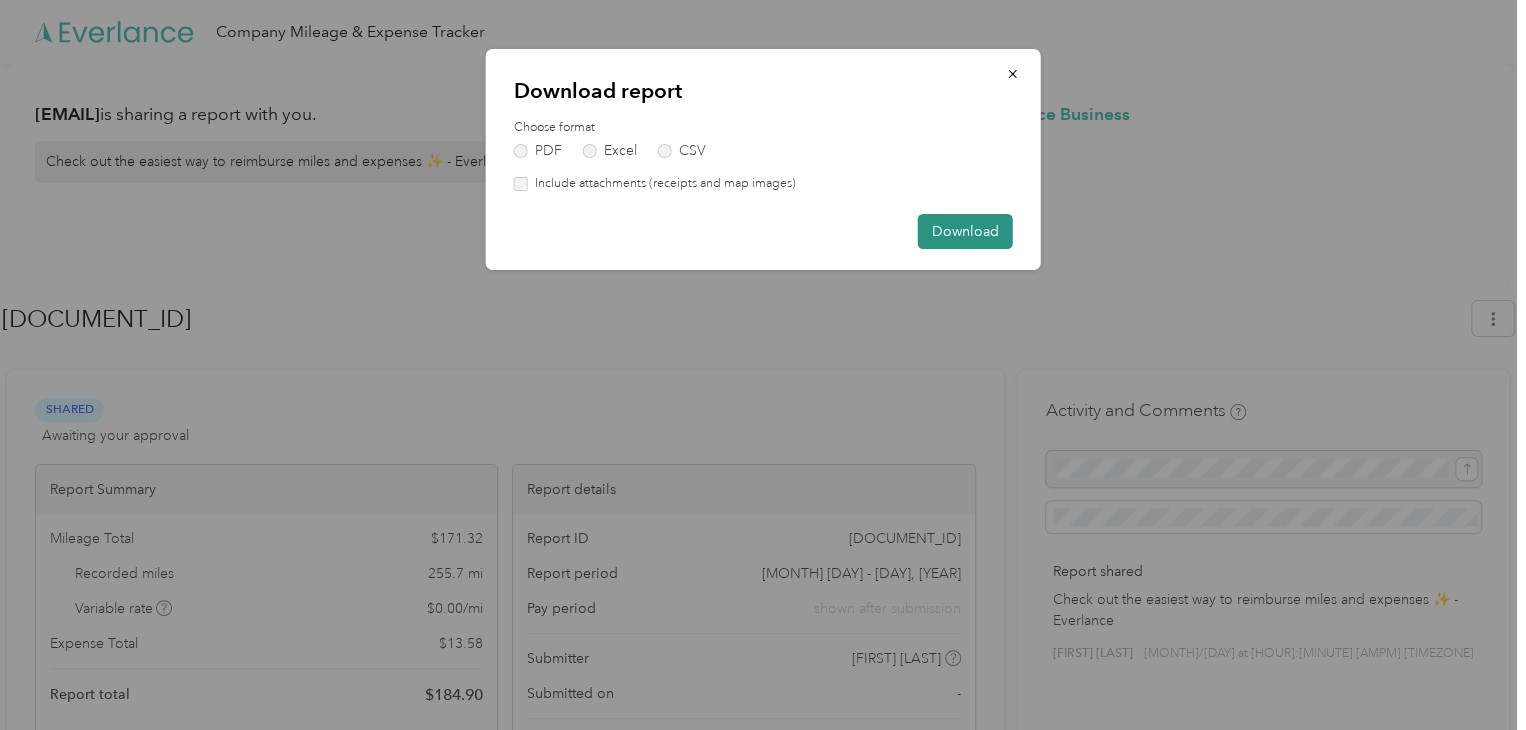 click on "Download" at bounding box center [965, 231] 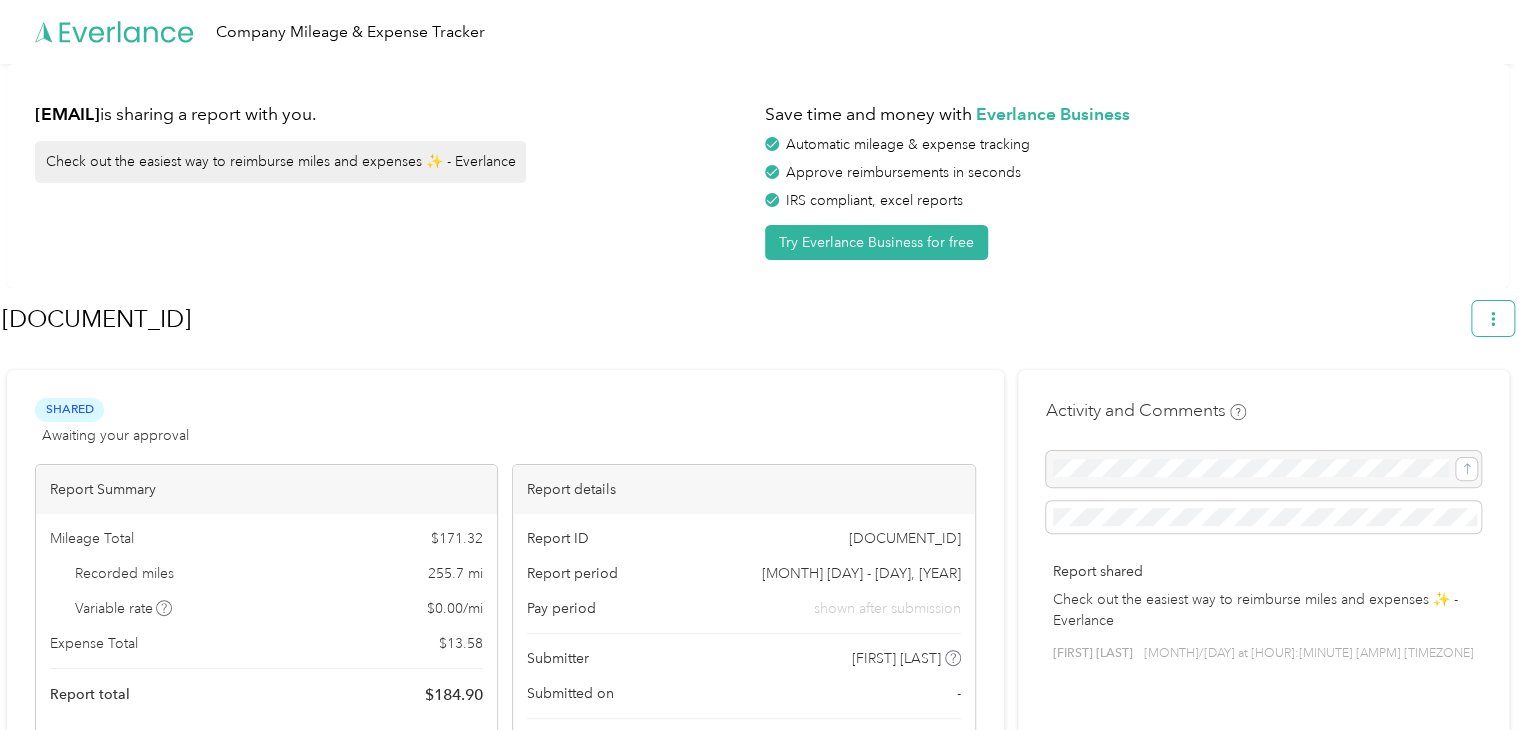 click 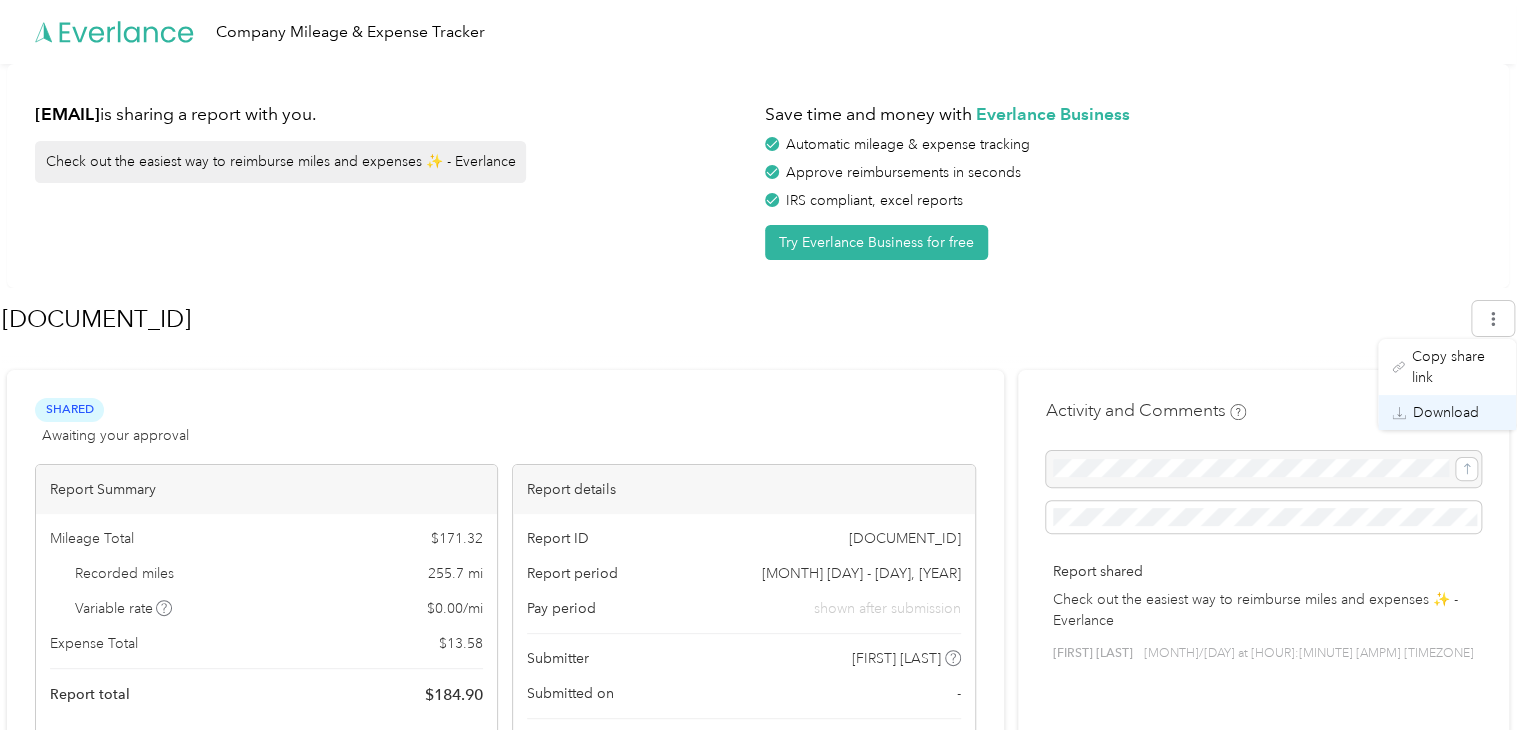 click on "Download" at bounding box center [1446, 412] 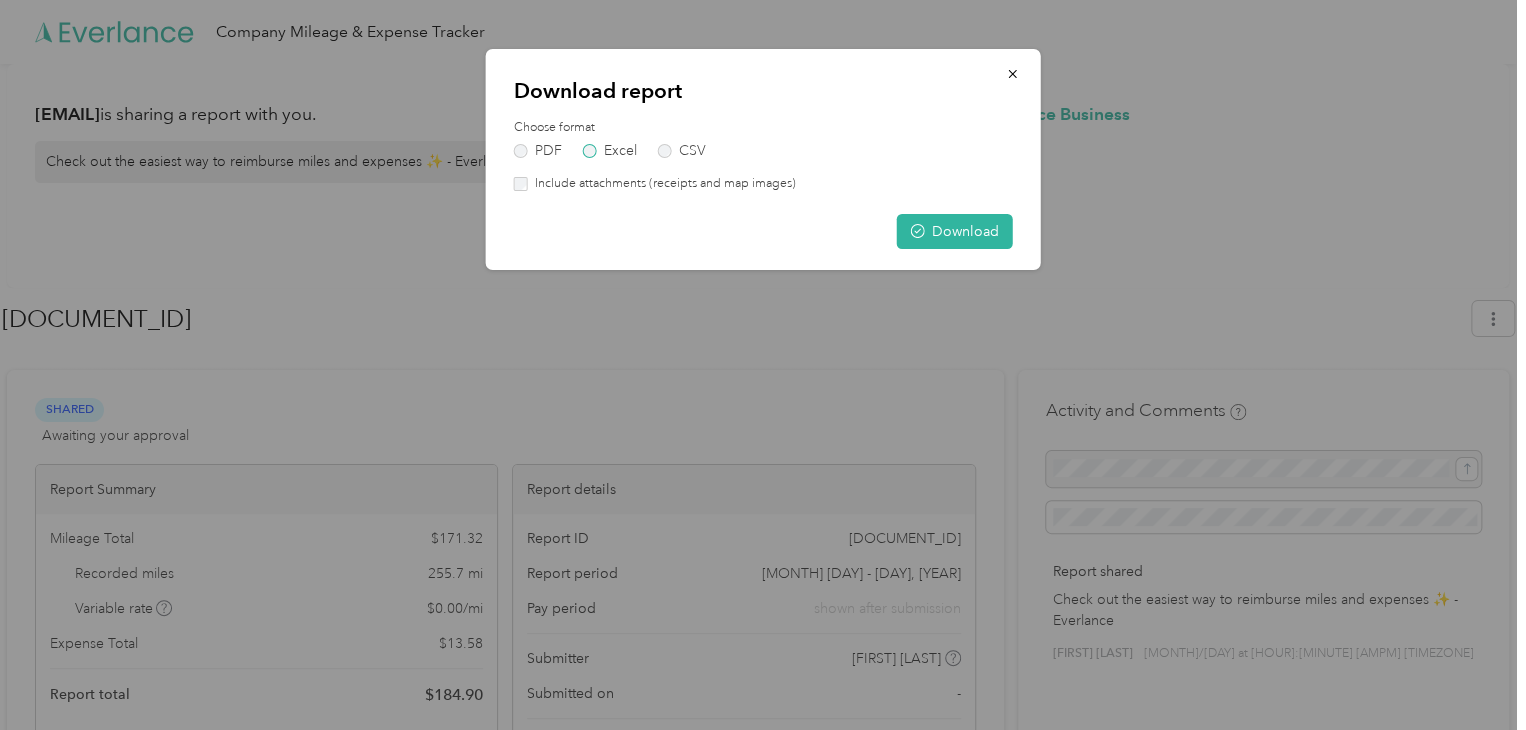 click on "Excel" at bounding box center (610, 151) 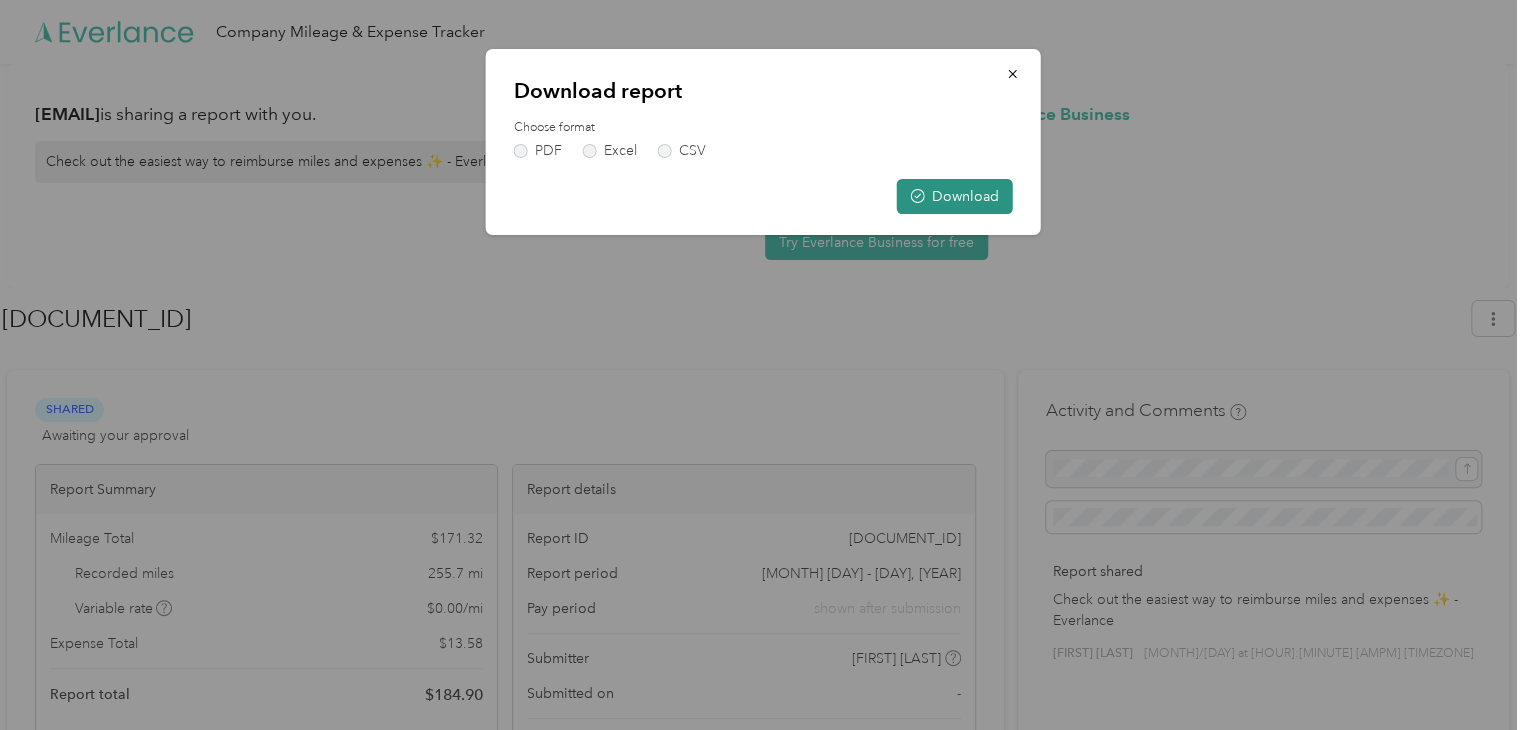 click on "Download" at bounding box center [955, 196] 